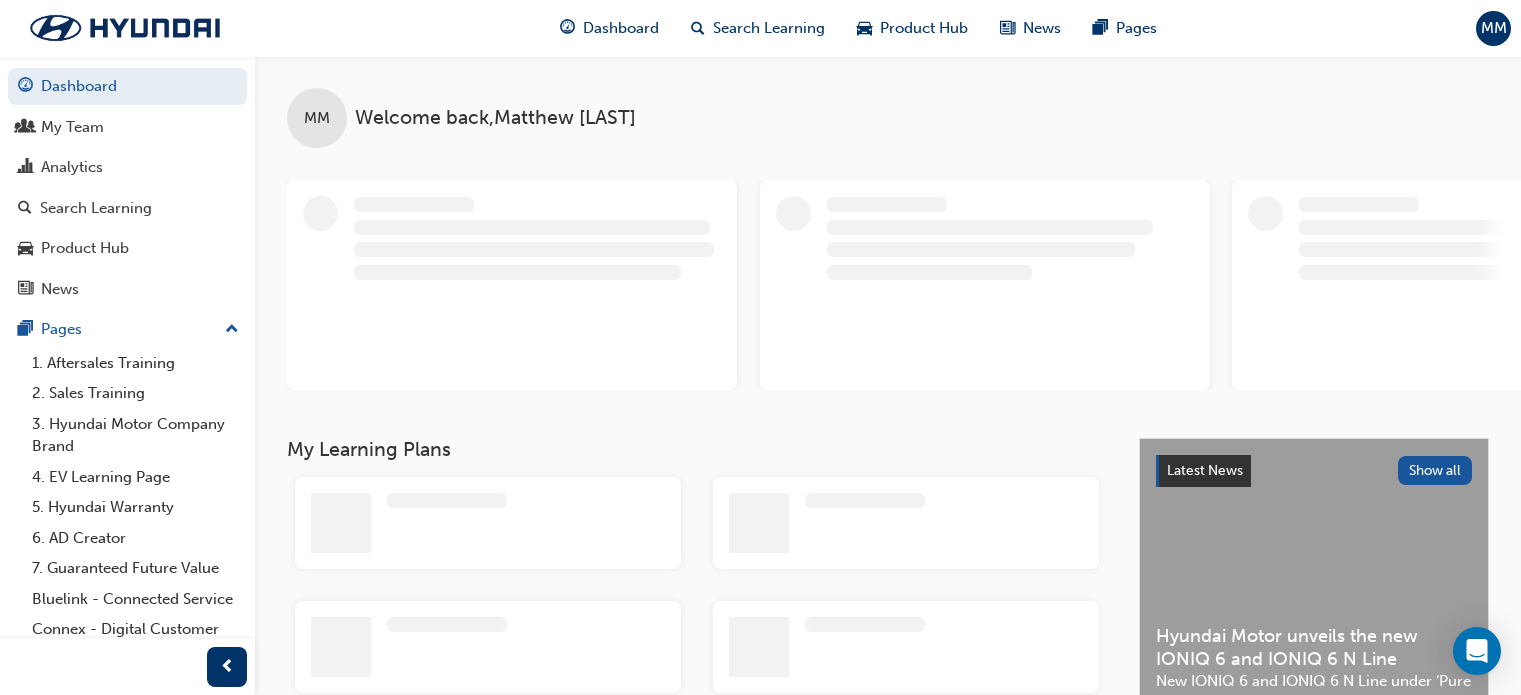 scroll, scrollTop: 0, scrollLeft: 0, axis: both 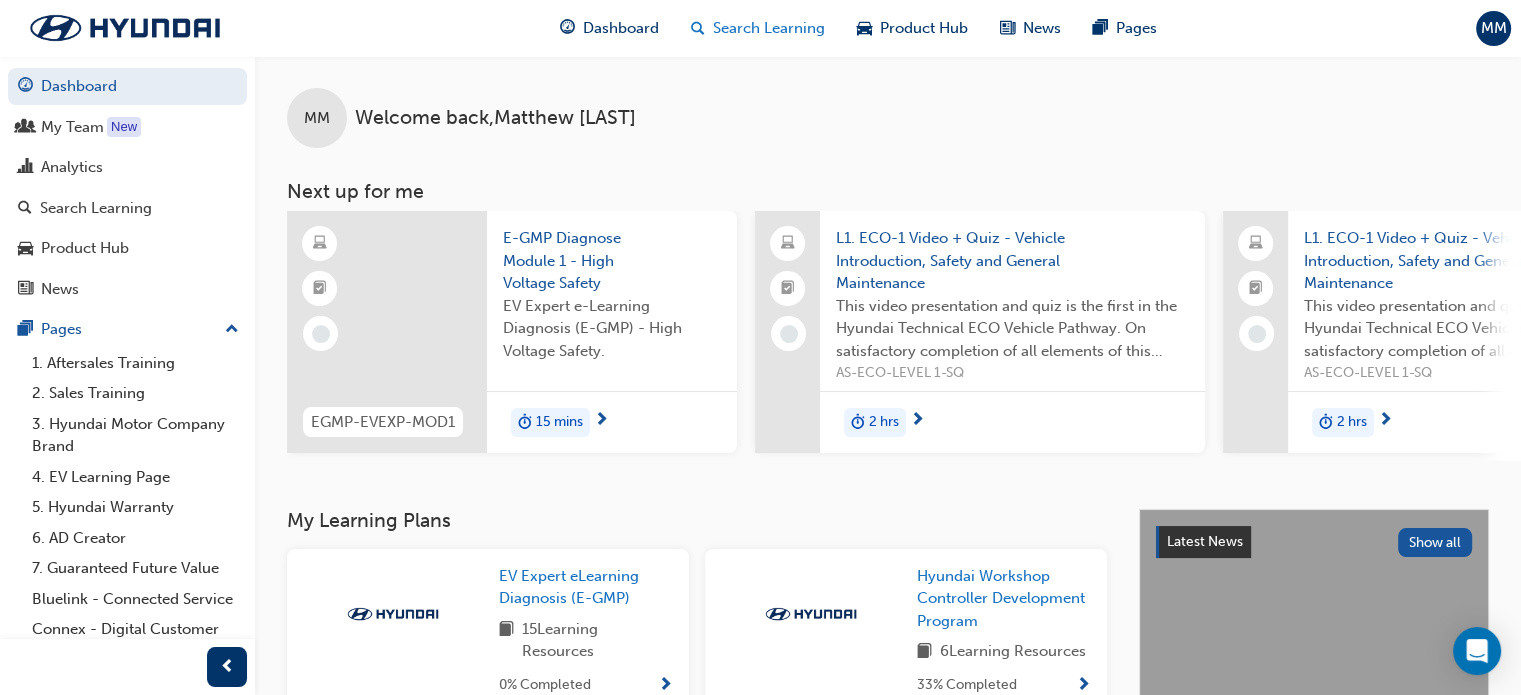 click at bounding box center (698, 28) 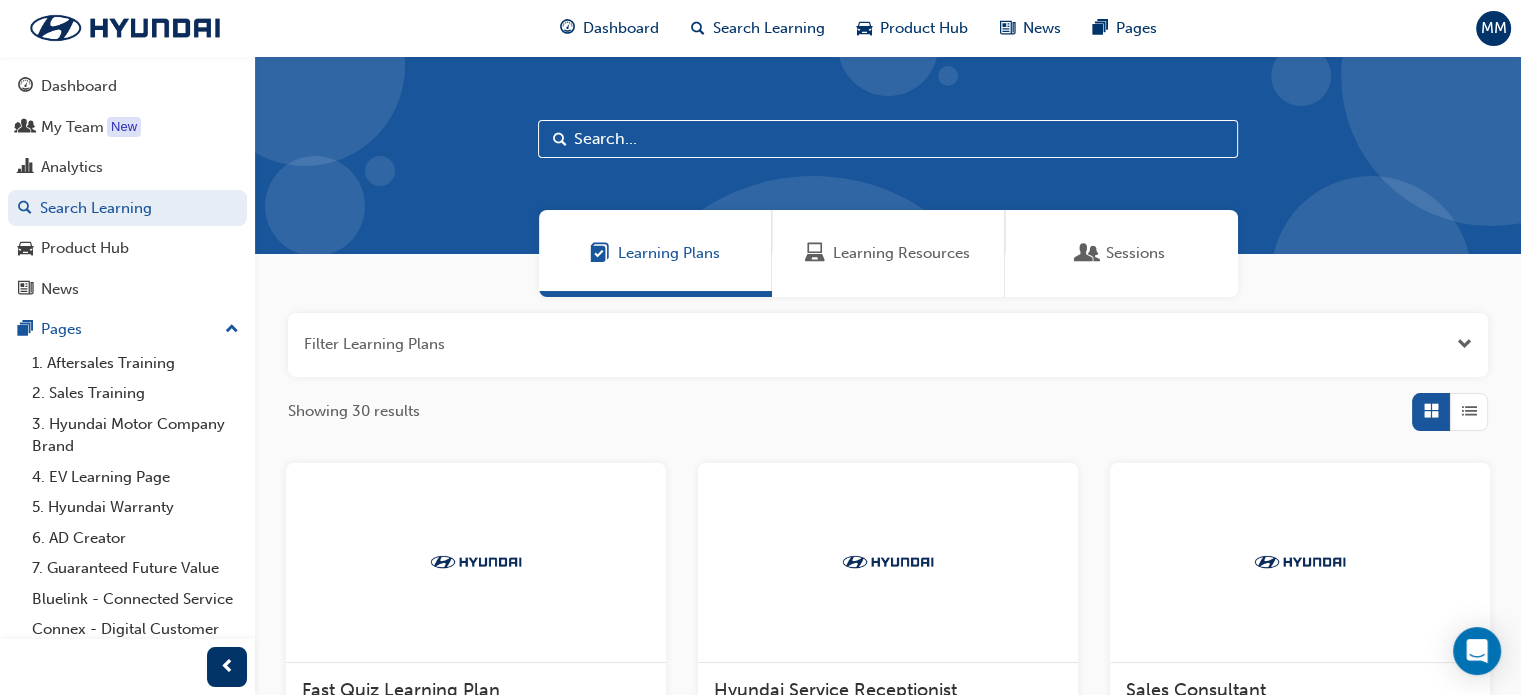 click on "Learning Resources" at bounding box center [901, 253] 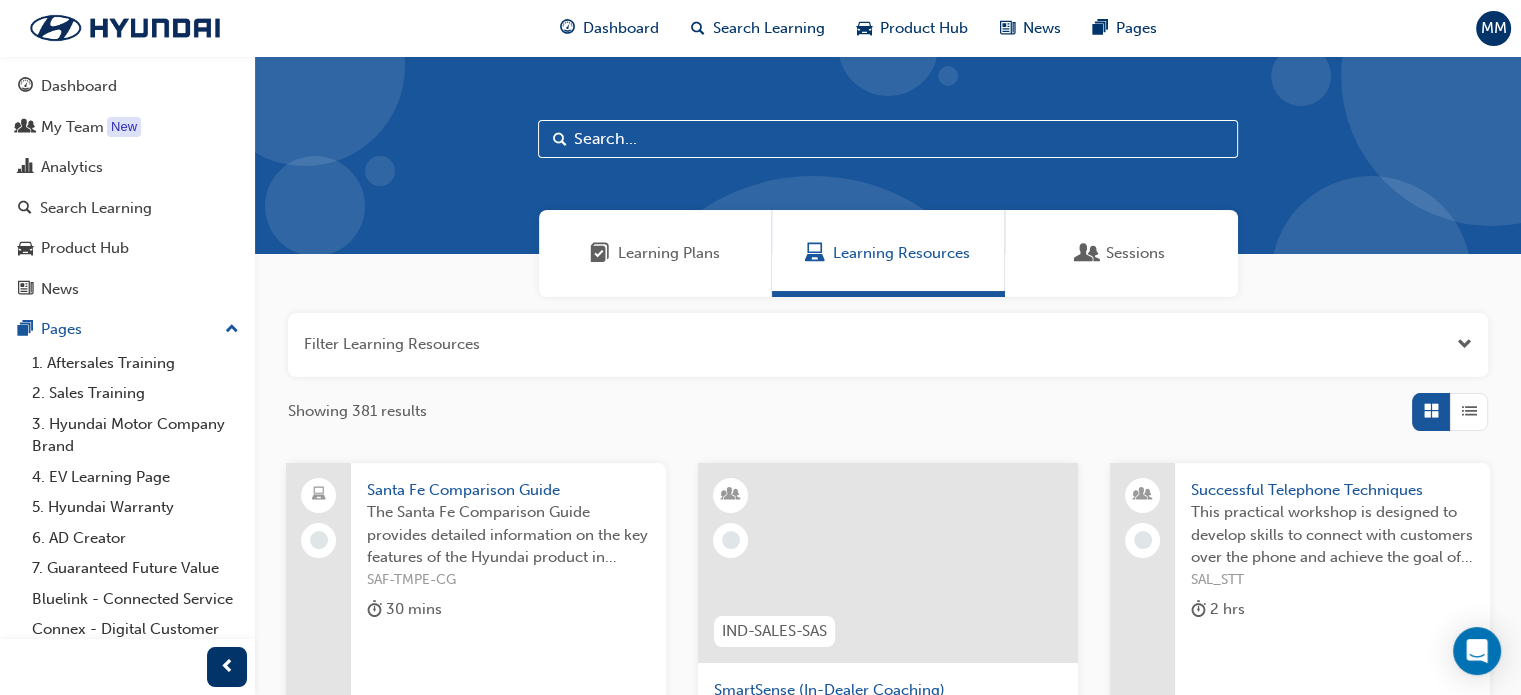 click at bounding box center [888, 139] 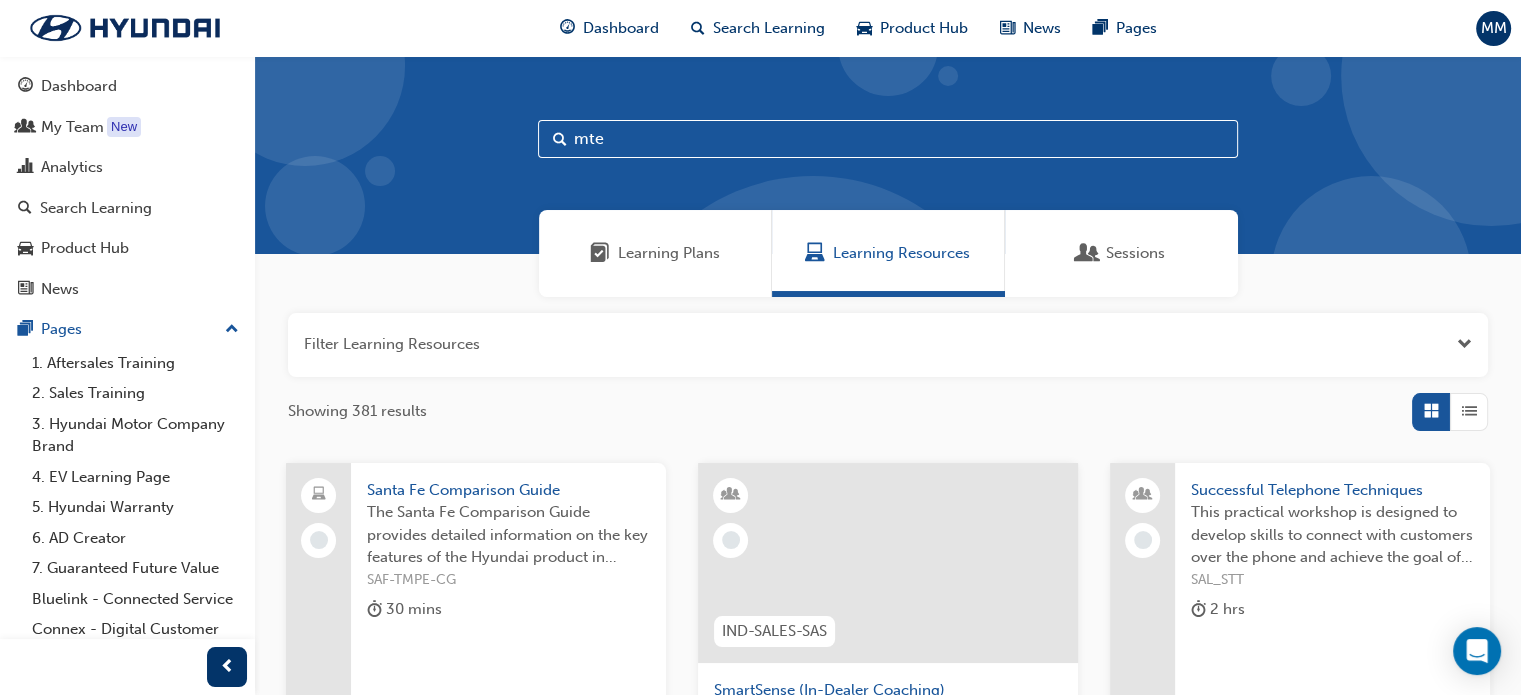 type on "mte" 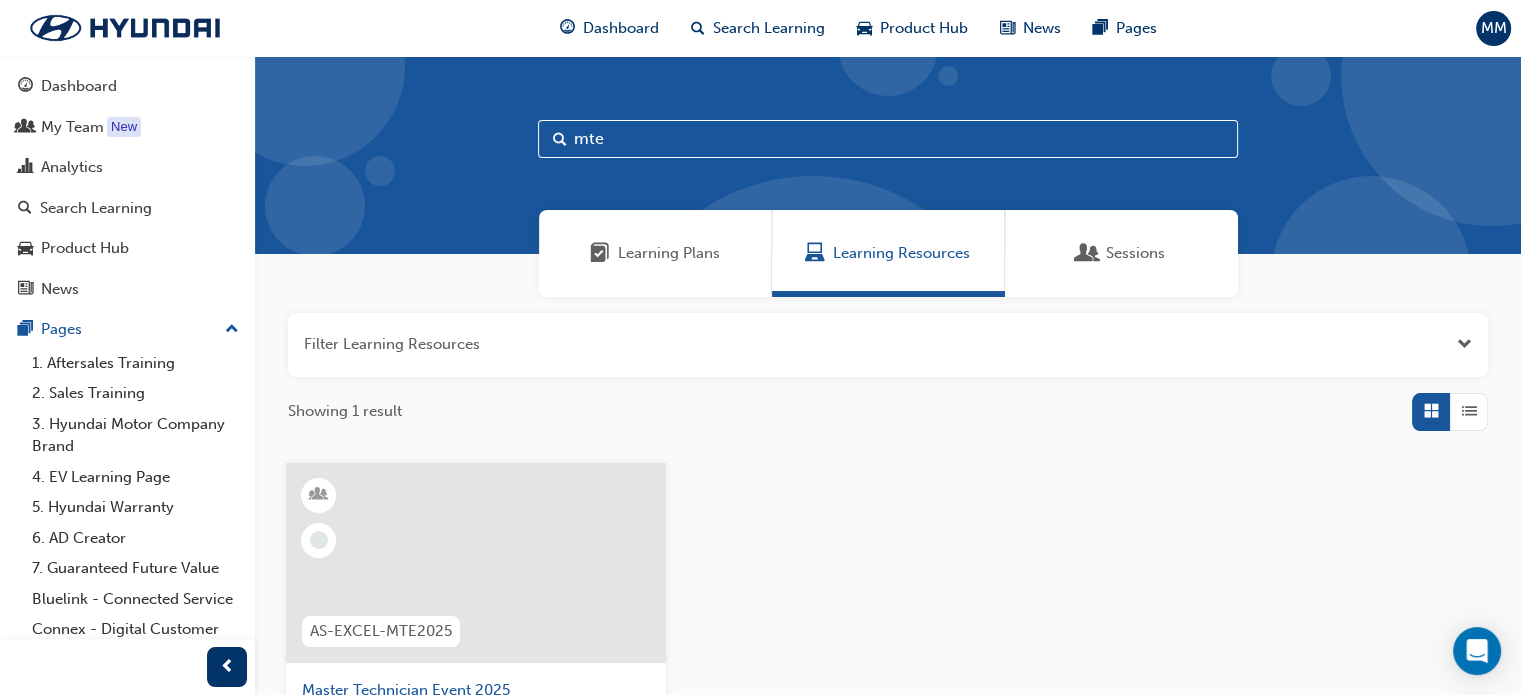 click at bounding box center (476, 563) 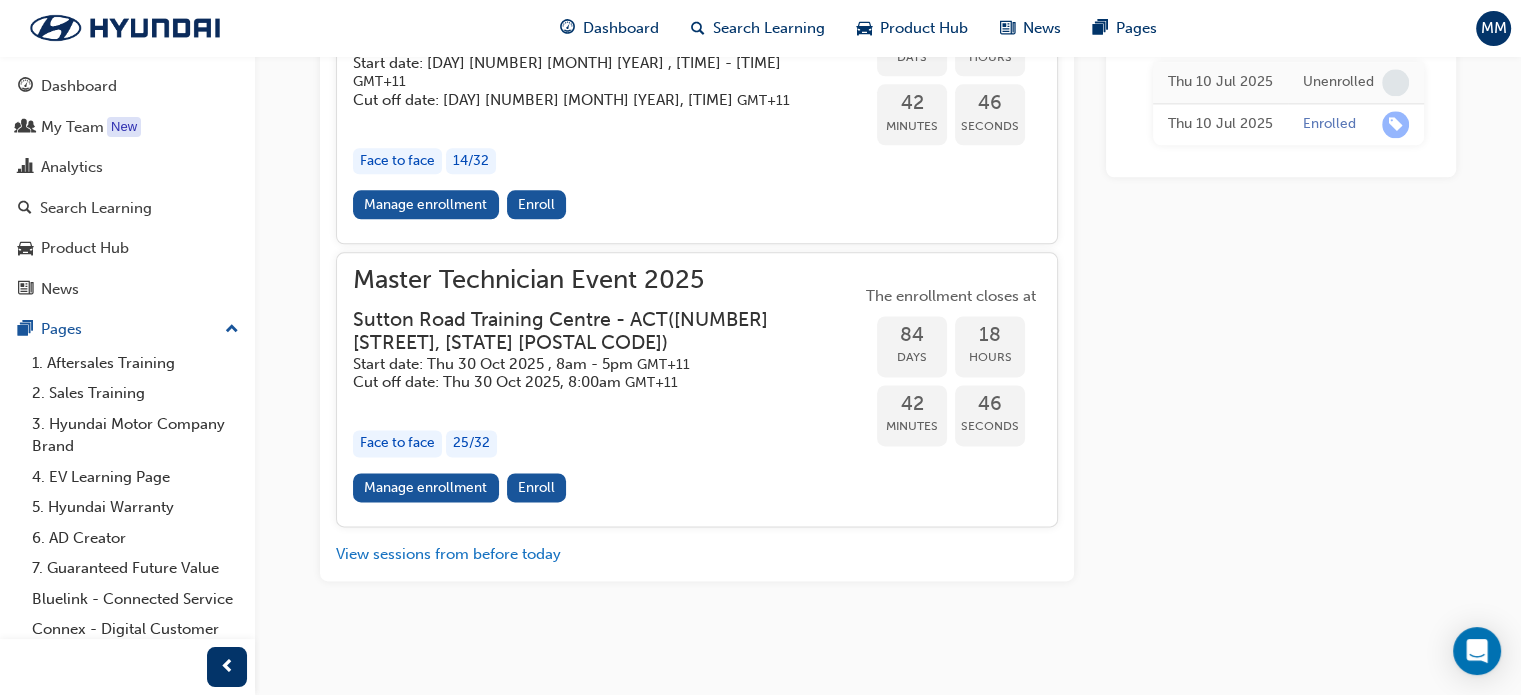 scroll, scrollTop: 2730, scrollLeft: 0, axis: vertical 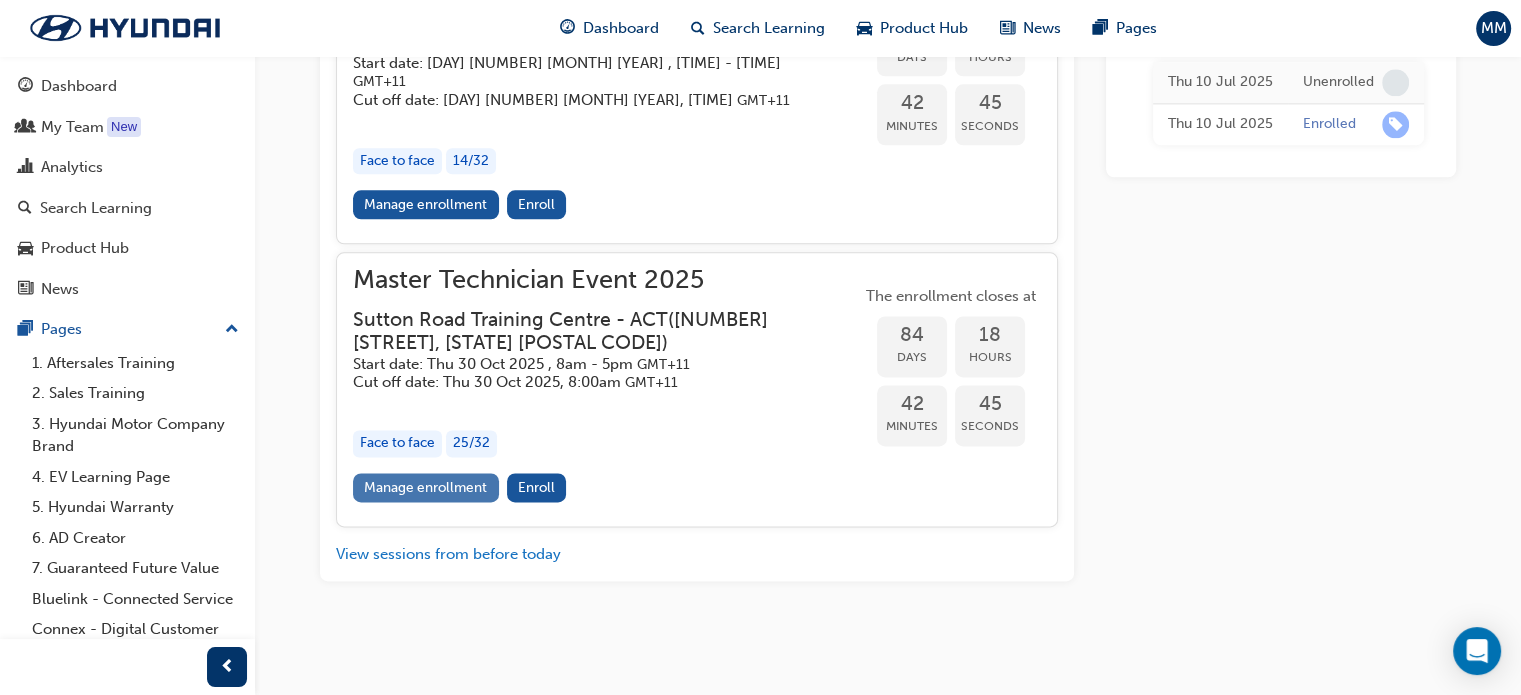 click on "Manage enrollment" at bounding box center (426, 487) 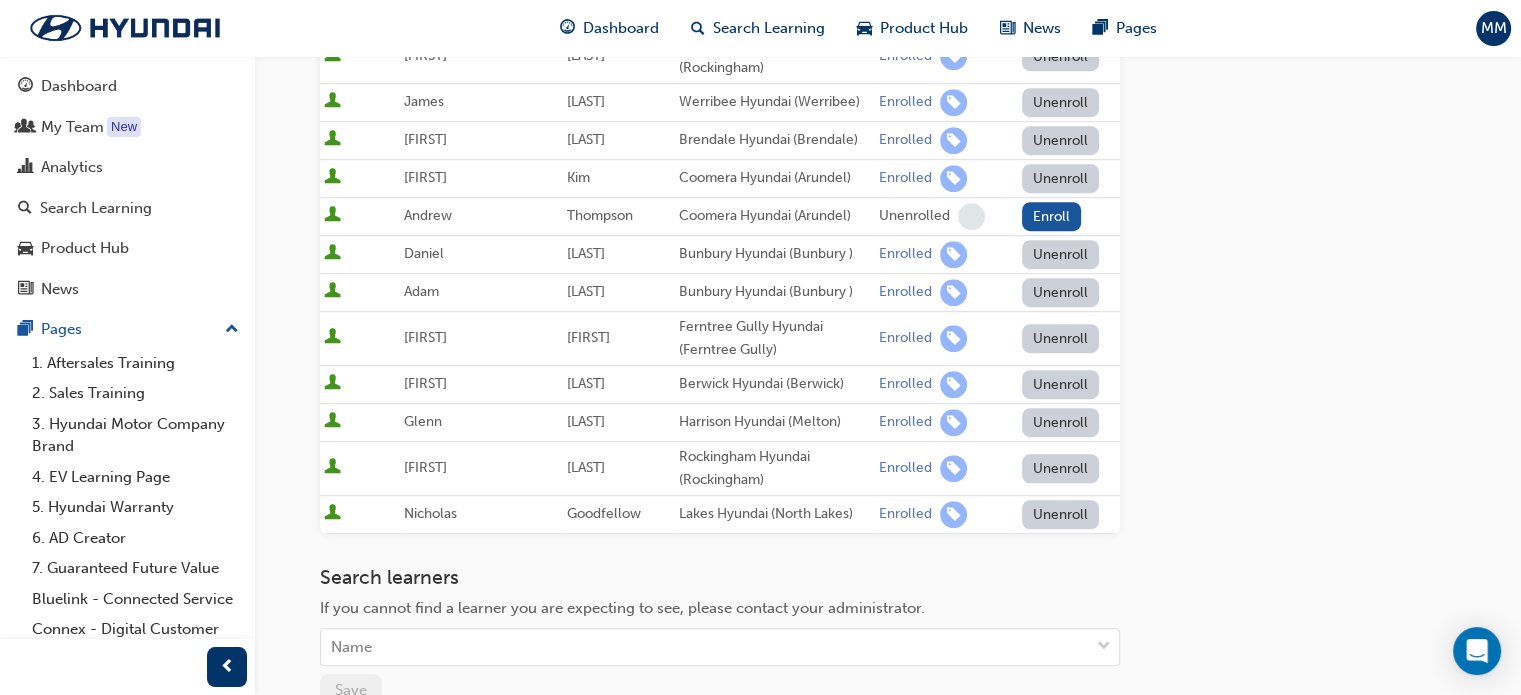 scroll, scrollTop: 1196, scrollLeft: 0, axis: vertical 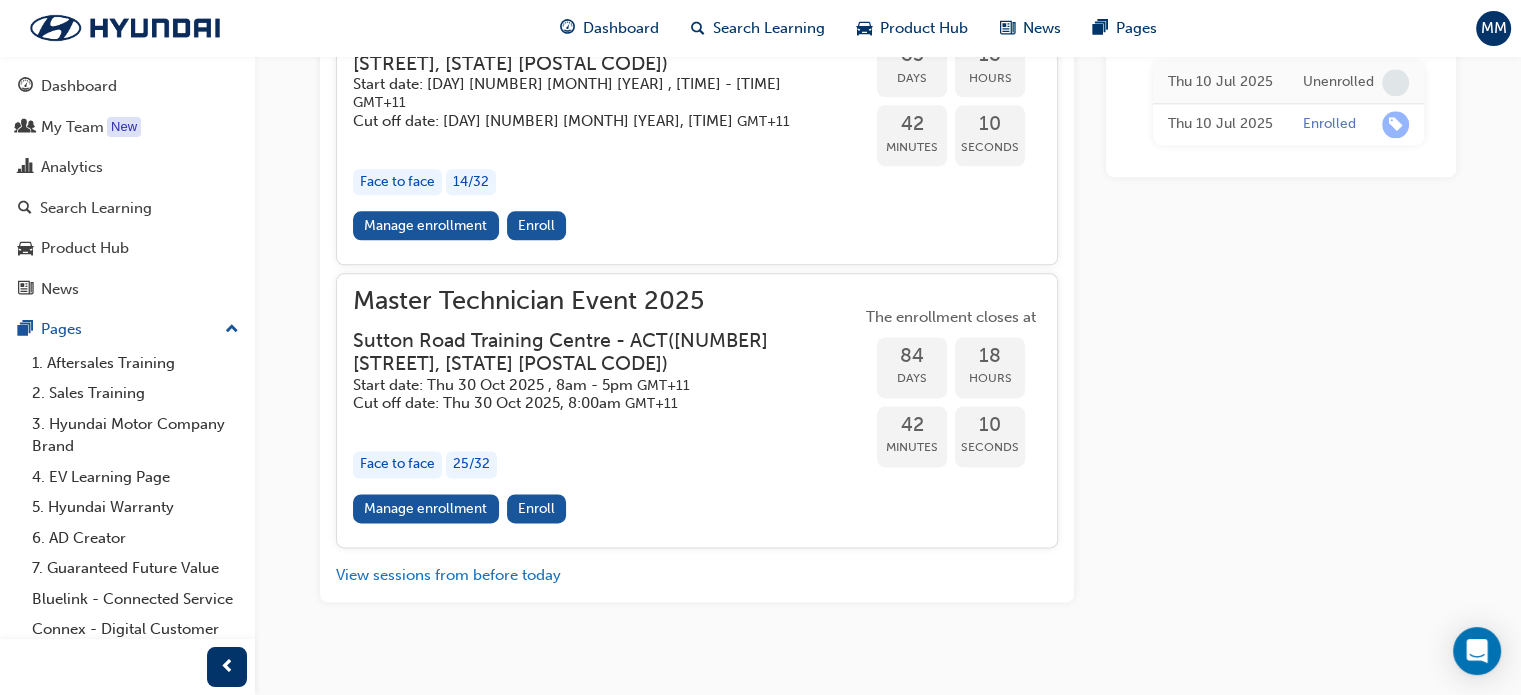 click on "Manage enrollment" at bounding box center (426, -75) 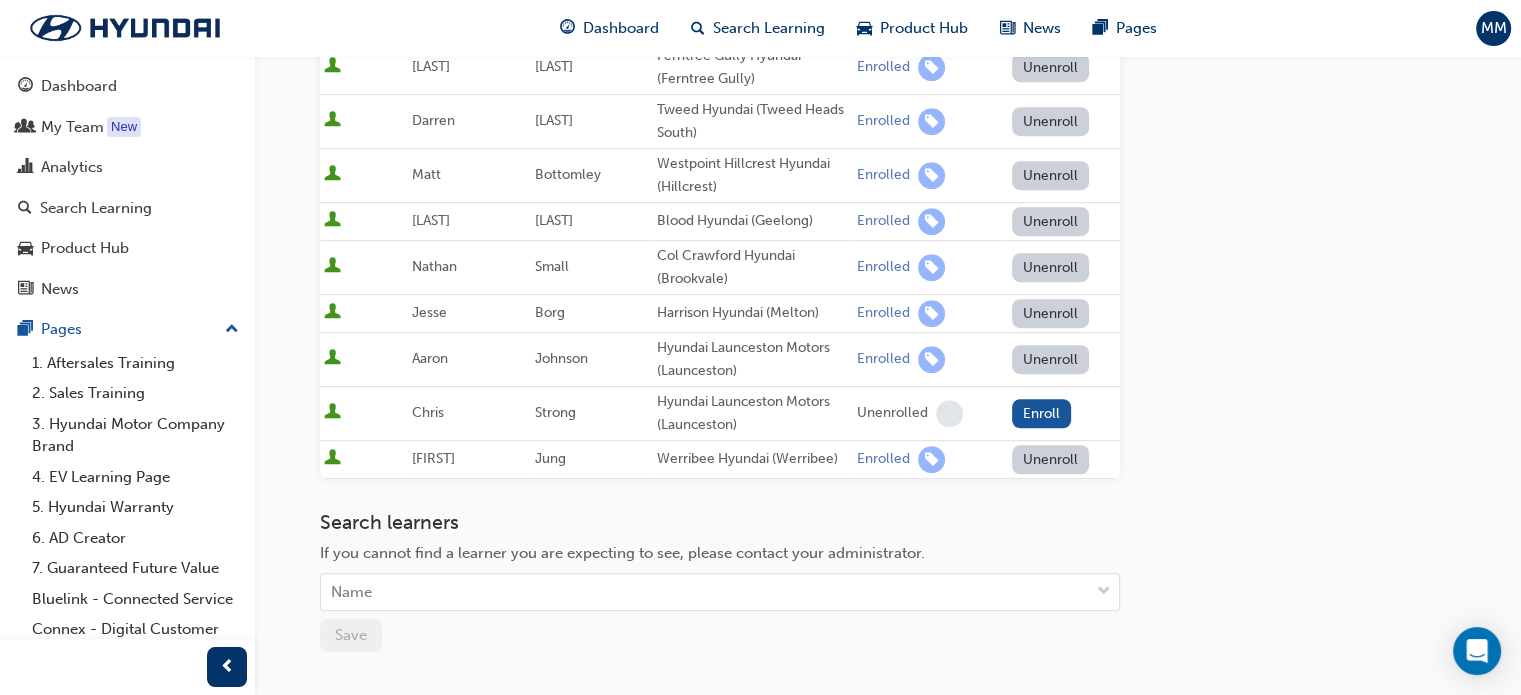 scroll, scrollTop: 1295, scrollLeft: 0, axis: vertical 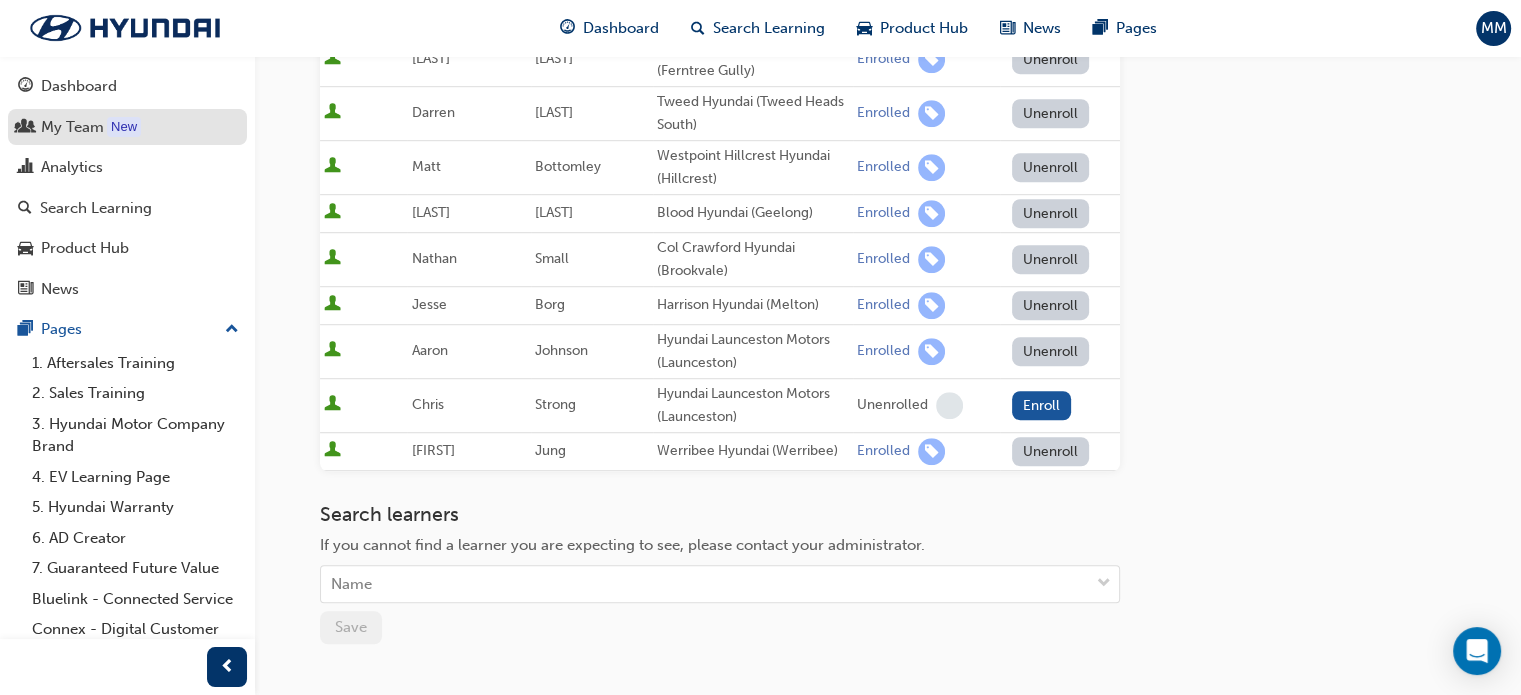 click on "My Team" at bounding box center (72, 127) 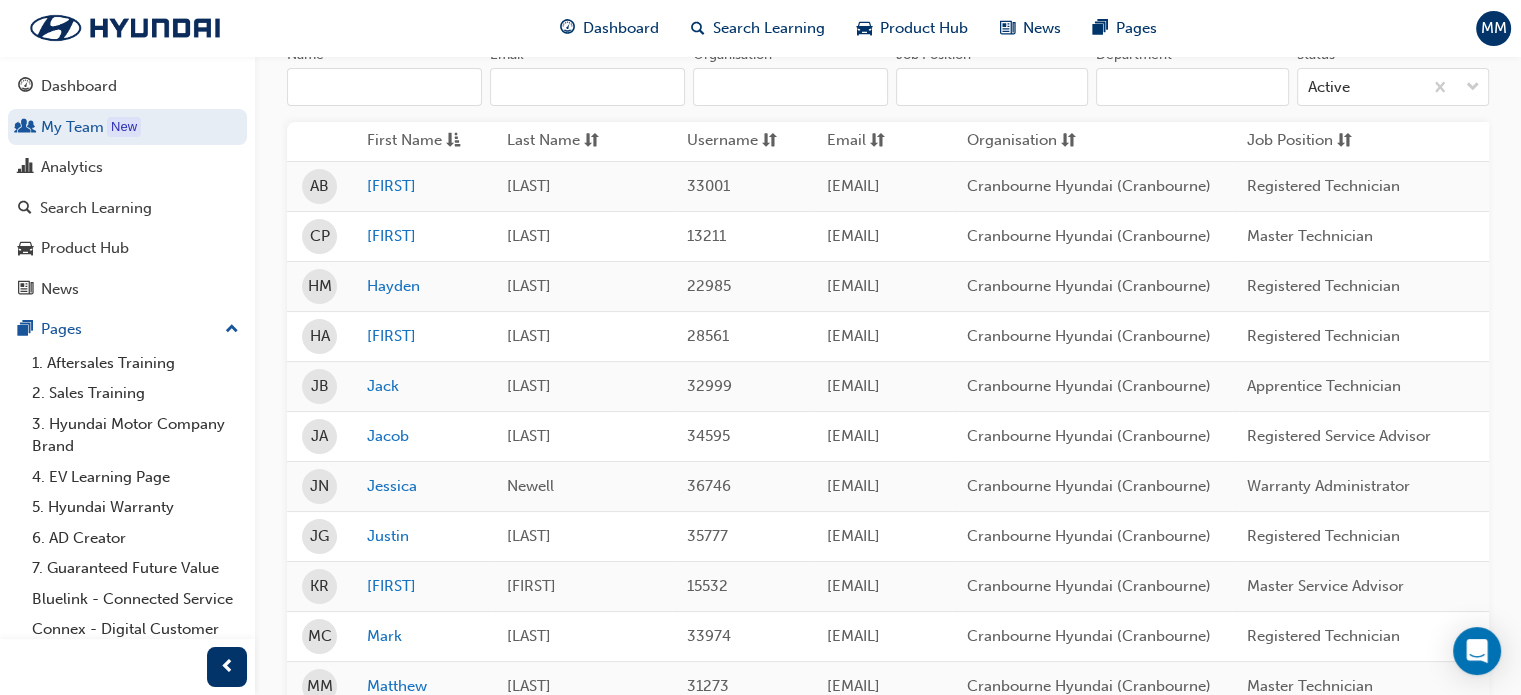 scroll, scrollTop: 224, scrollLeft: 0, axis: vertical 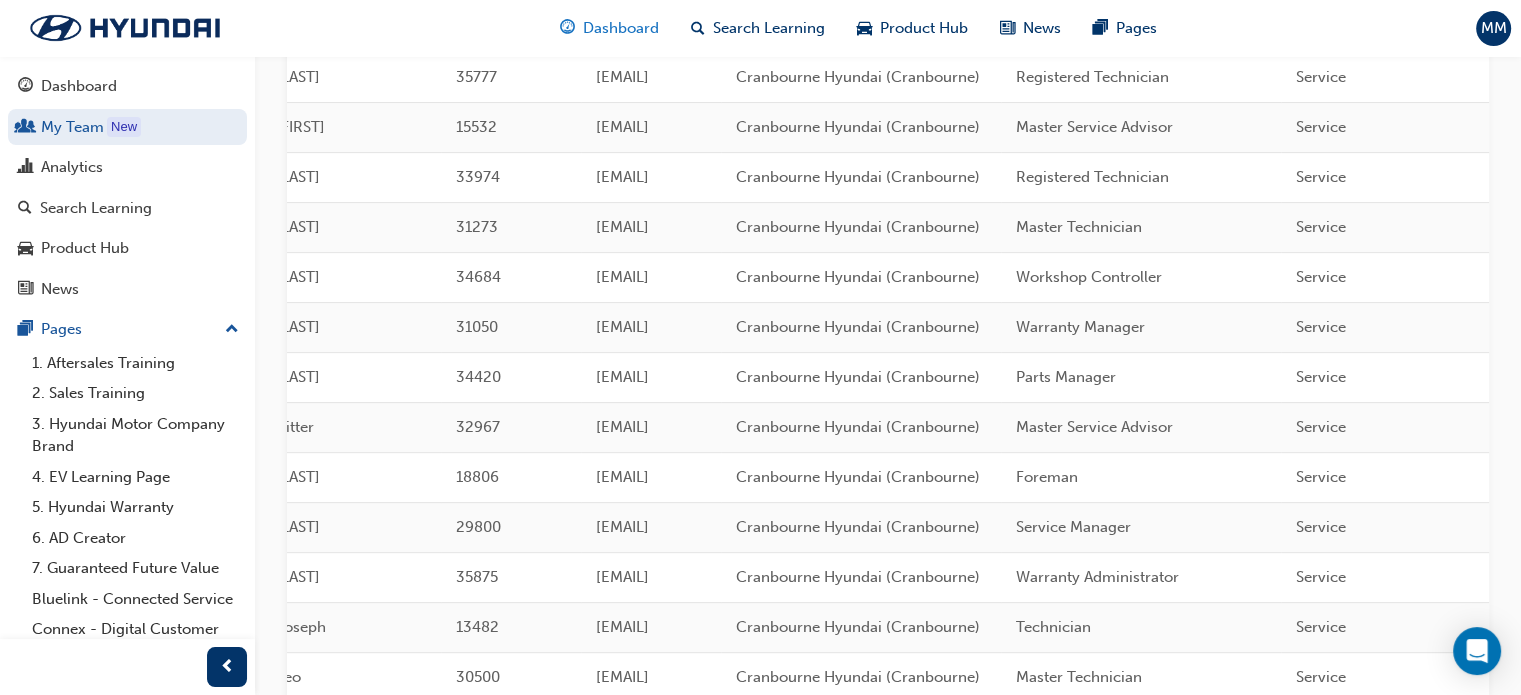 click on "Dashboard" at bounding box center [621, 28] 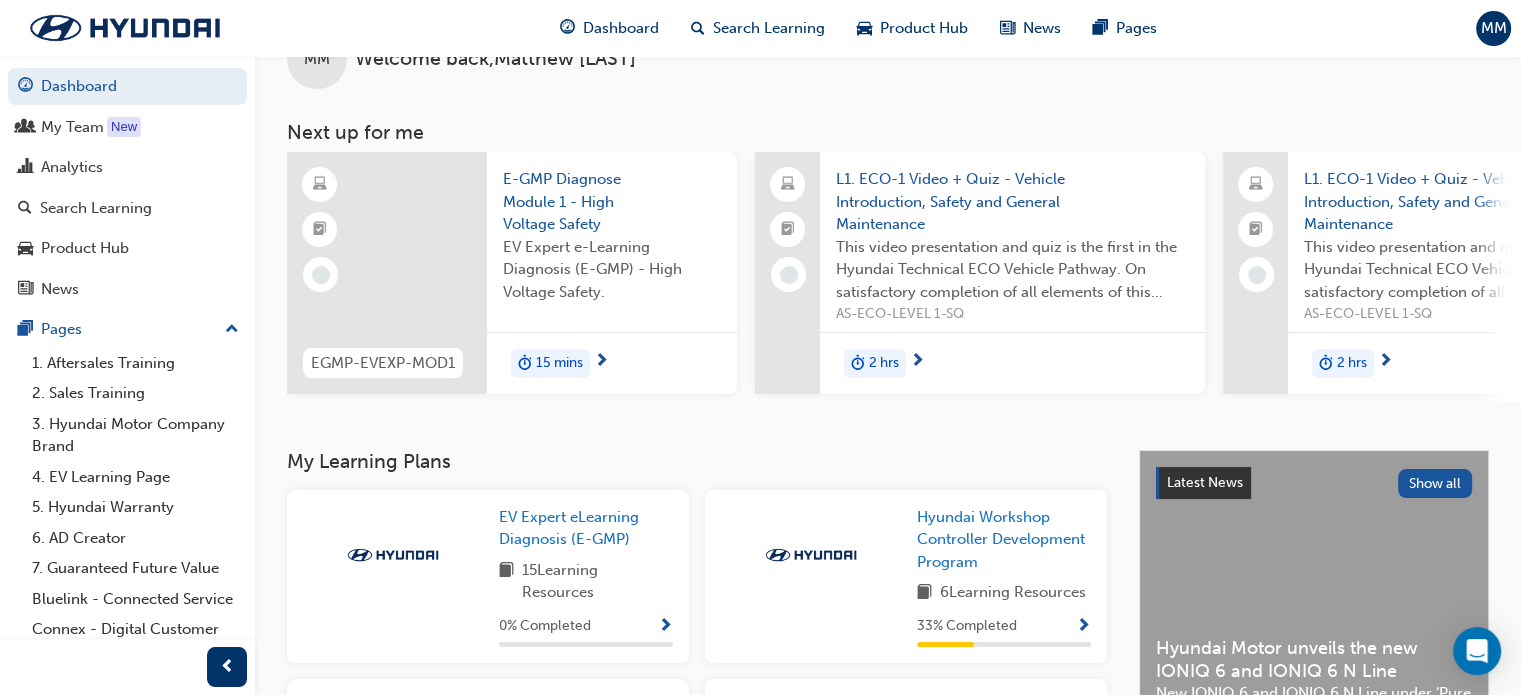 scroll, scrollTop: 0, scrollLeft: 0, axis: both 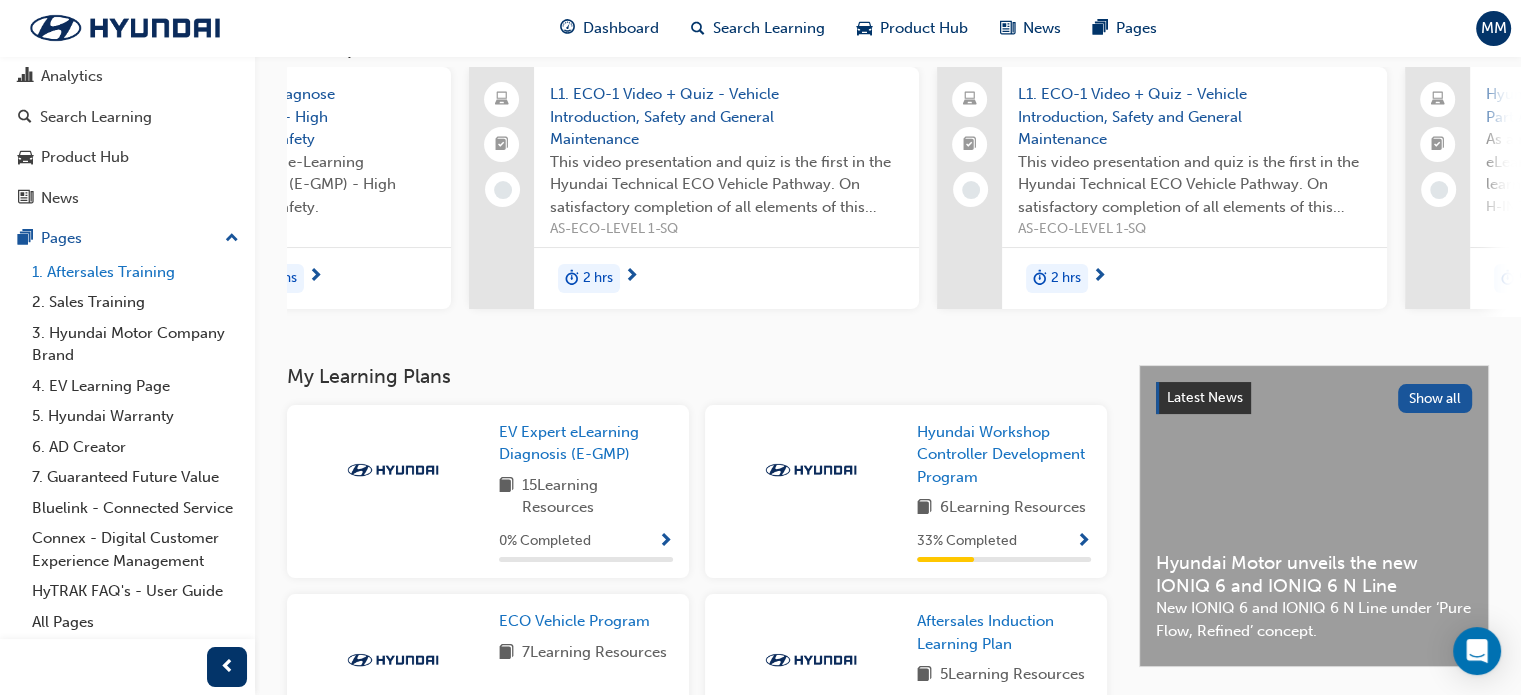 click on "1. Aftersales Training" at bounding box center (135, 272) 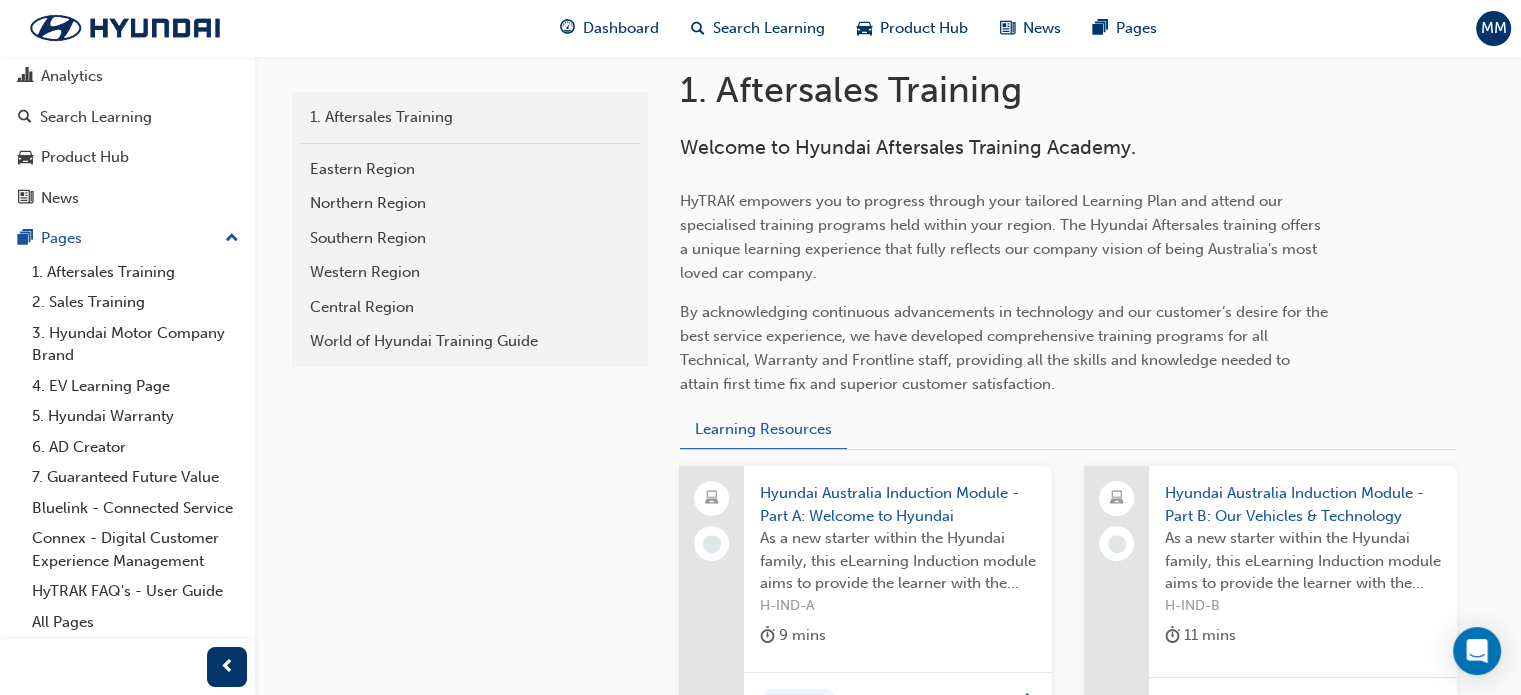 scroll, scrollTop: 430, scrollLeft: 0, axis: vertical 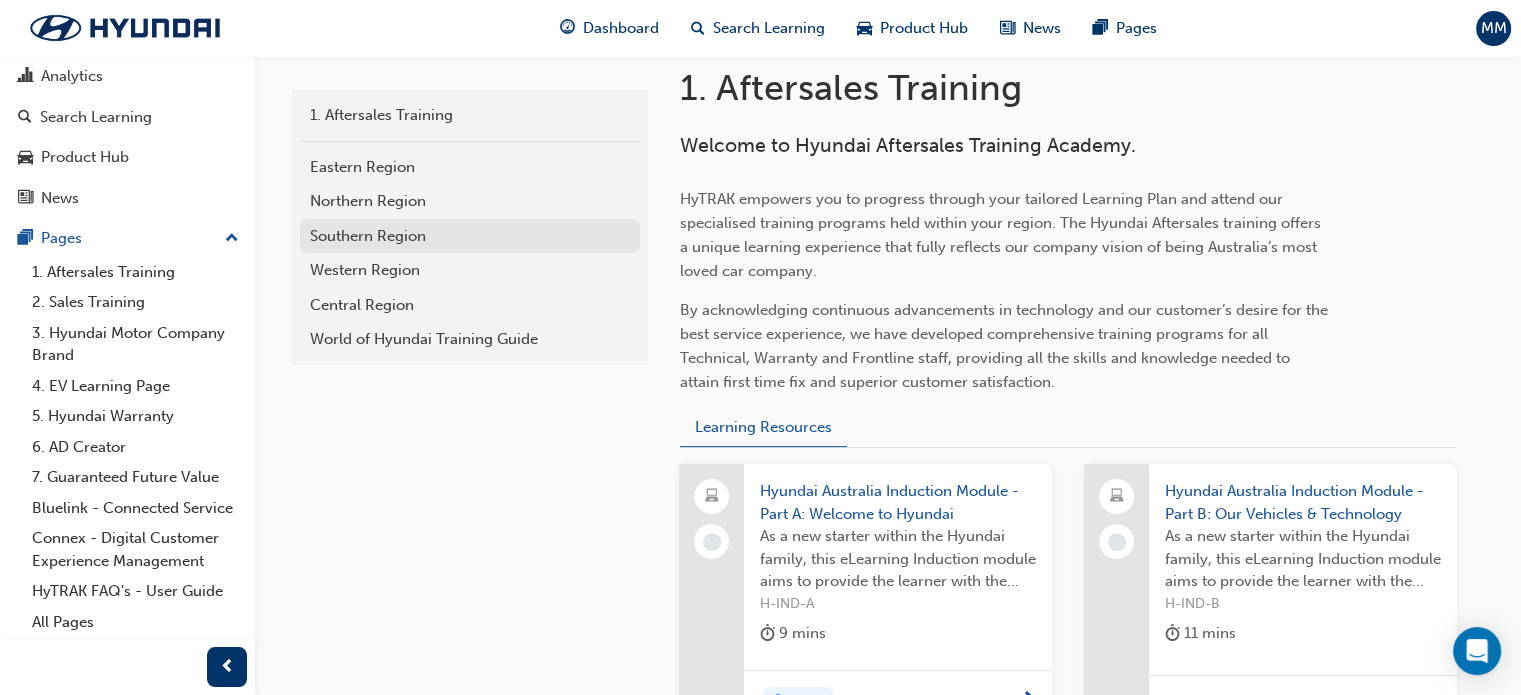 click on "Southern Region" at bounding box center (470, 236) 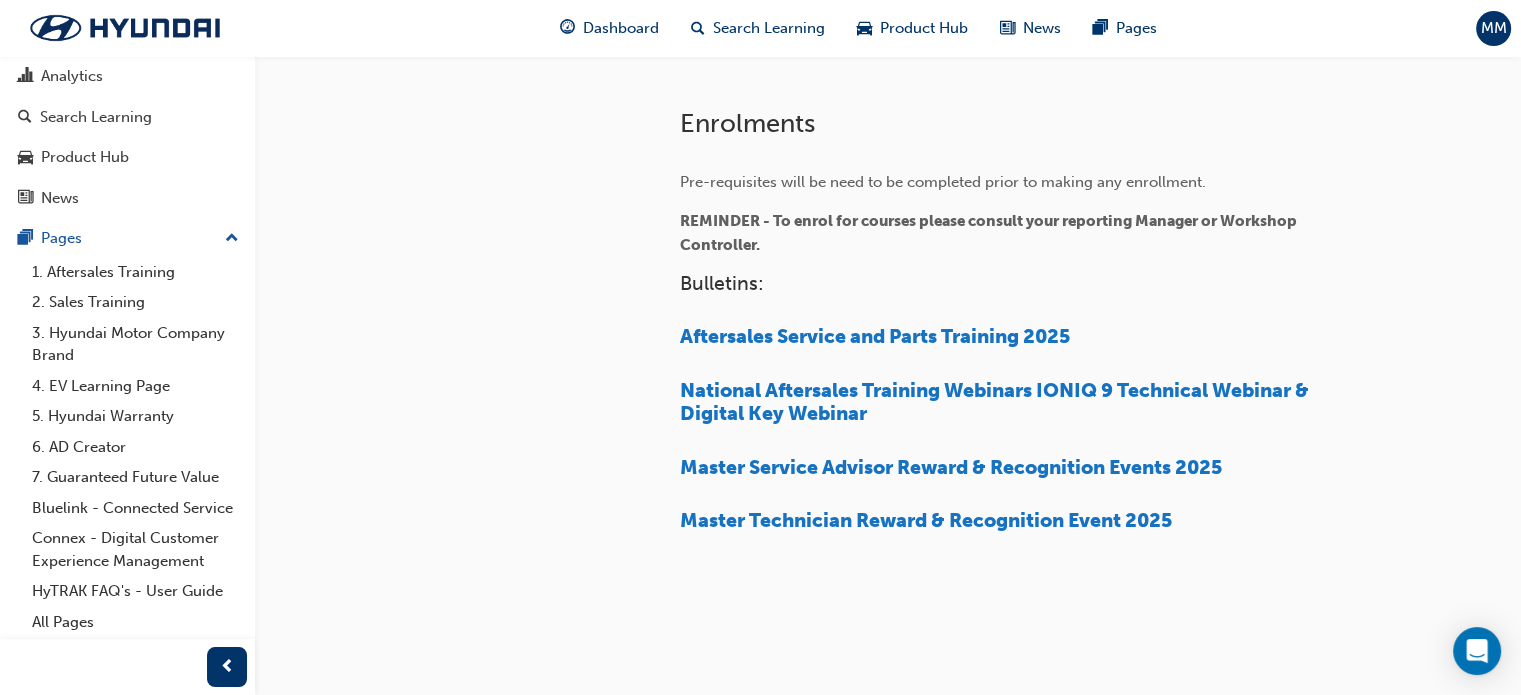 scroll, scrollTop: 0, scrollLeft: 0, axis: both 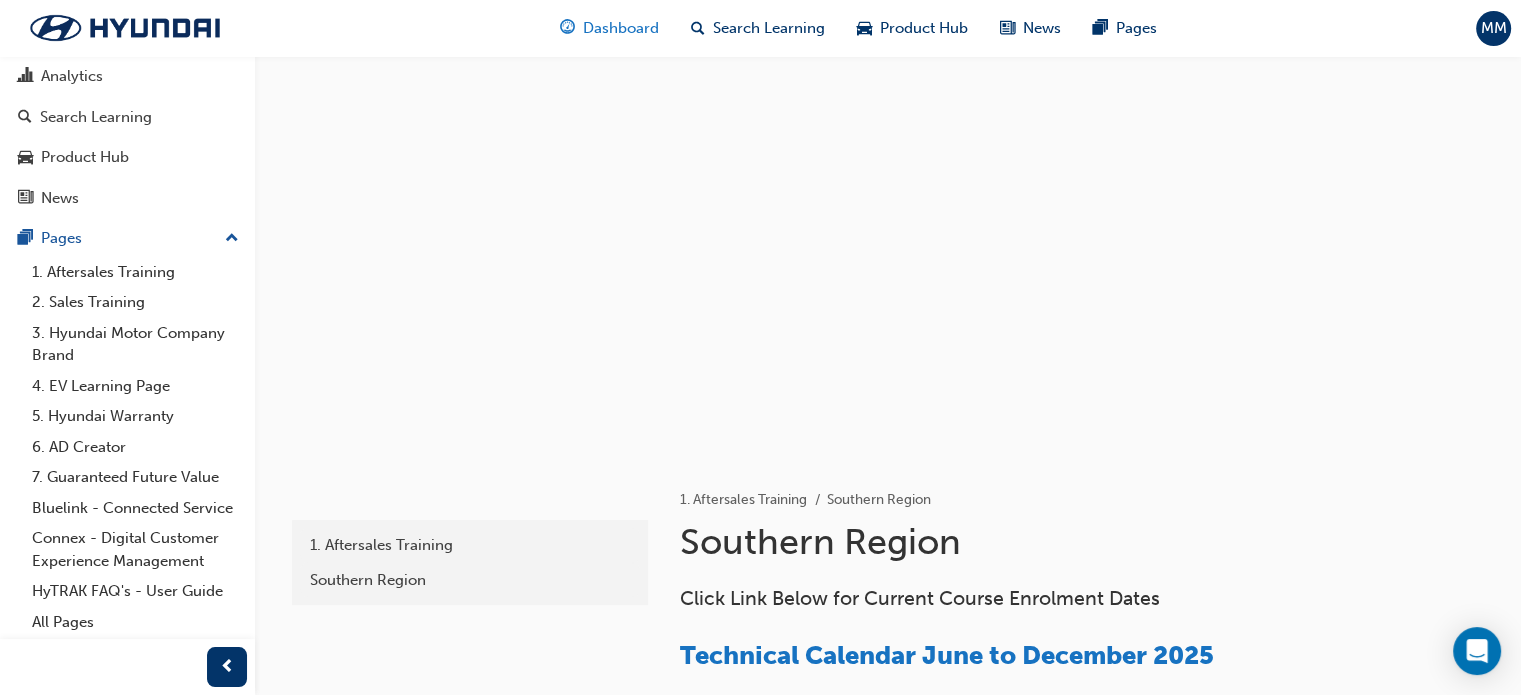 click on "Dashboard" at bounding box center [621, 28] 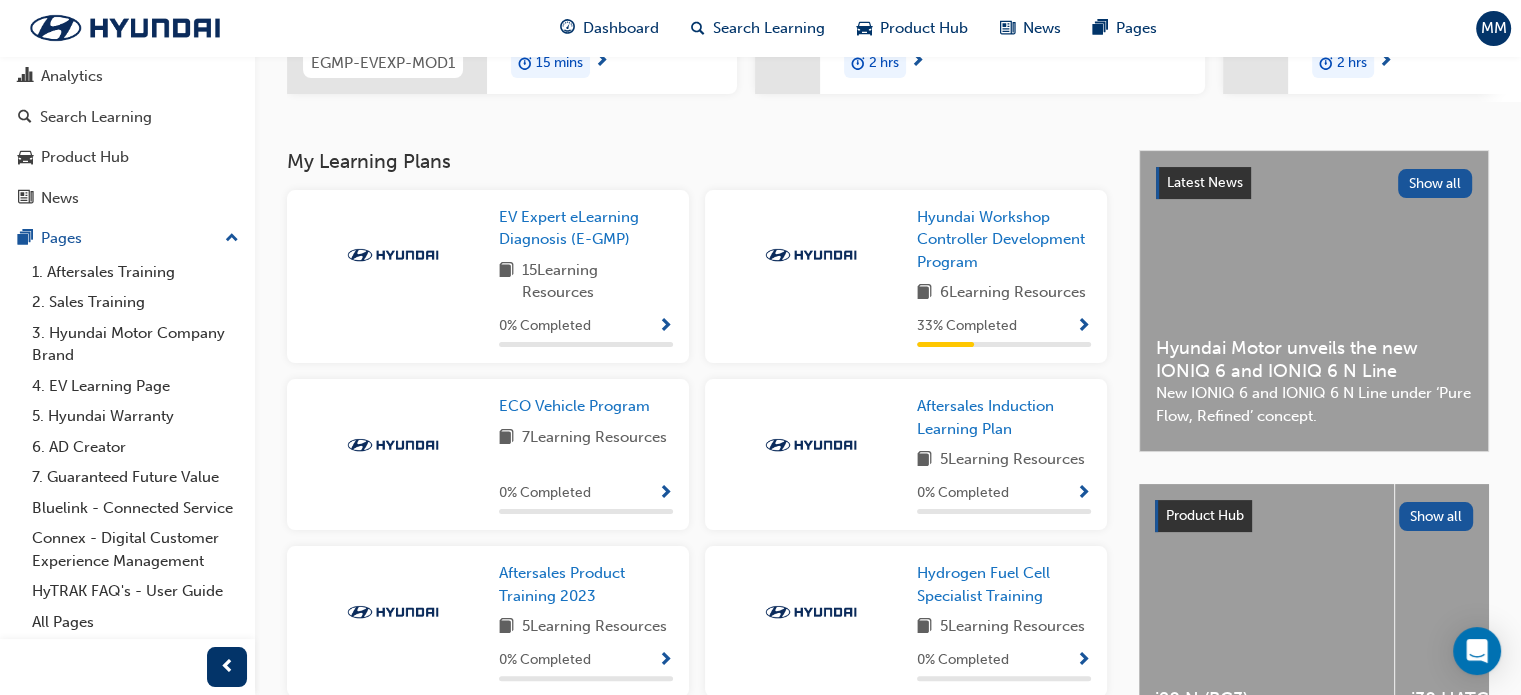 scroll, scrollTop: 379, scrollLeft: 0, axis: vertical 